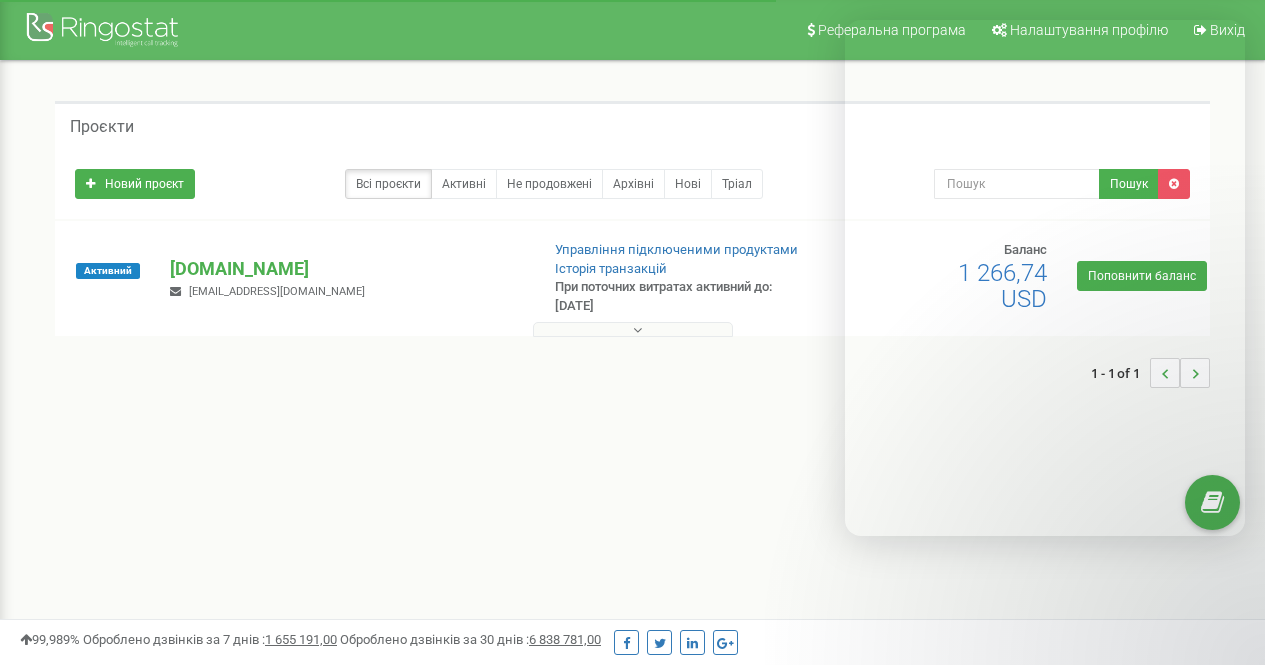 scroll, scrollTop: 0, scrollLeft: 0, axis: both 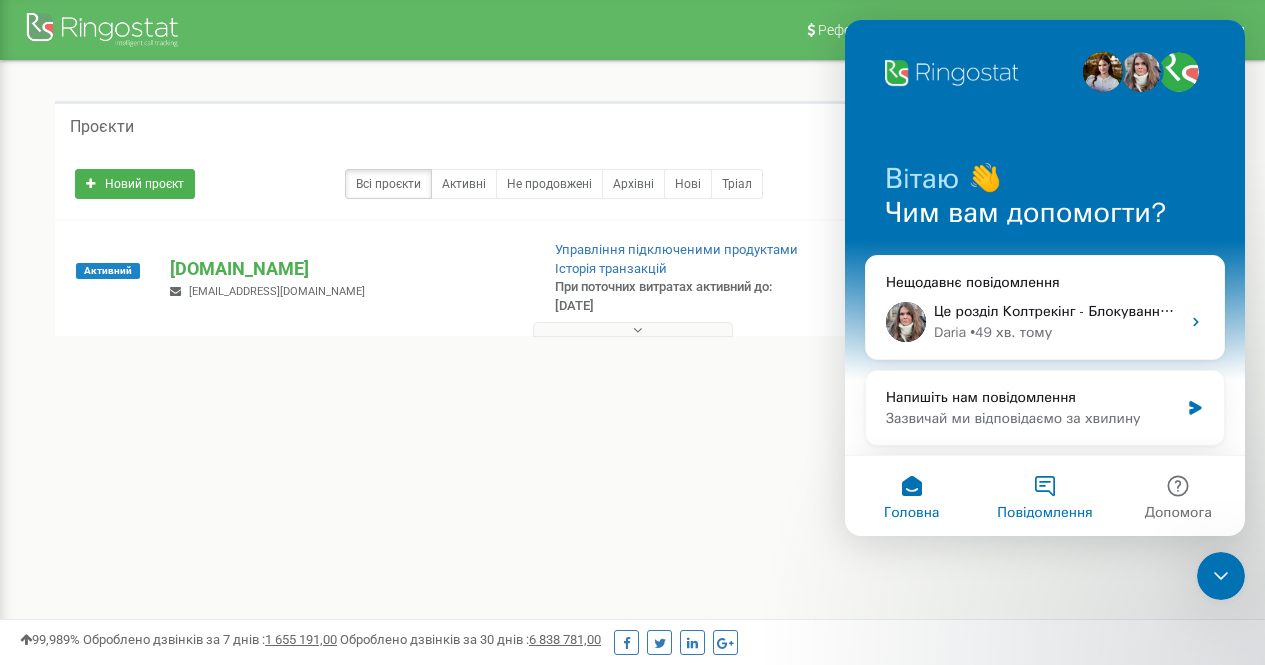 click on "Повідомлення" at bounding box center [1044, 513] 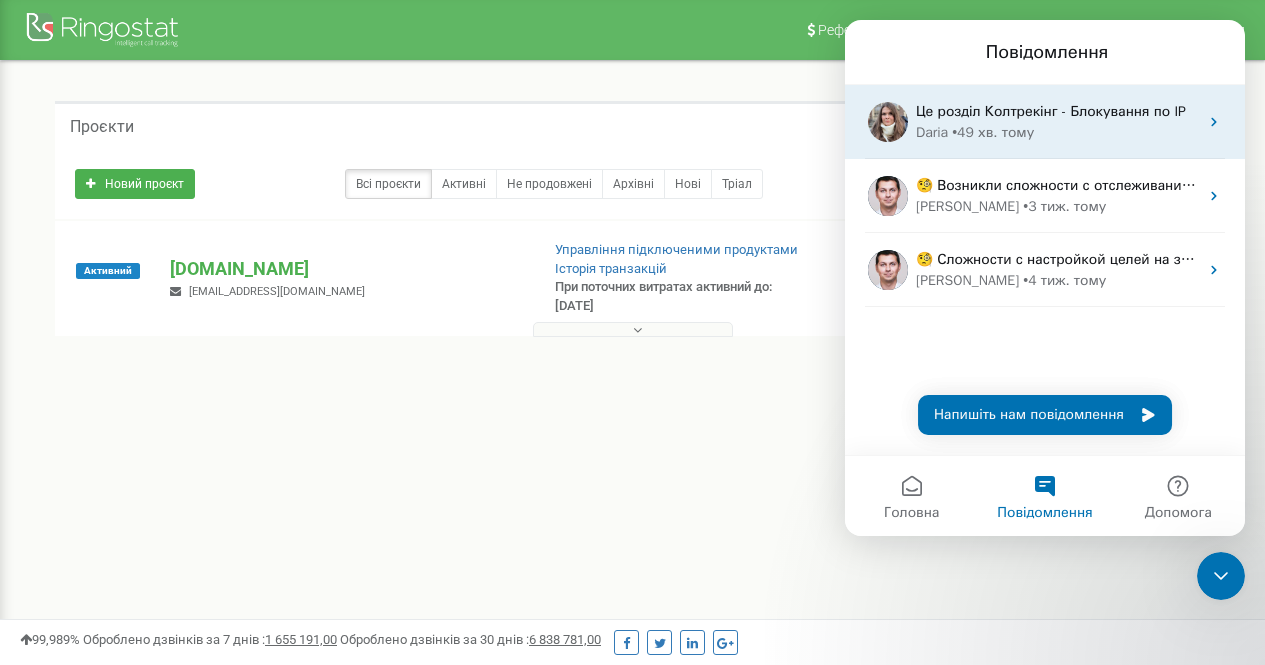 click on "Це розділ Колтрекінг - Блокування по IP" at bounding box center (1057, 111) 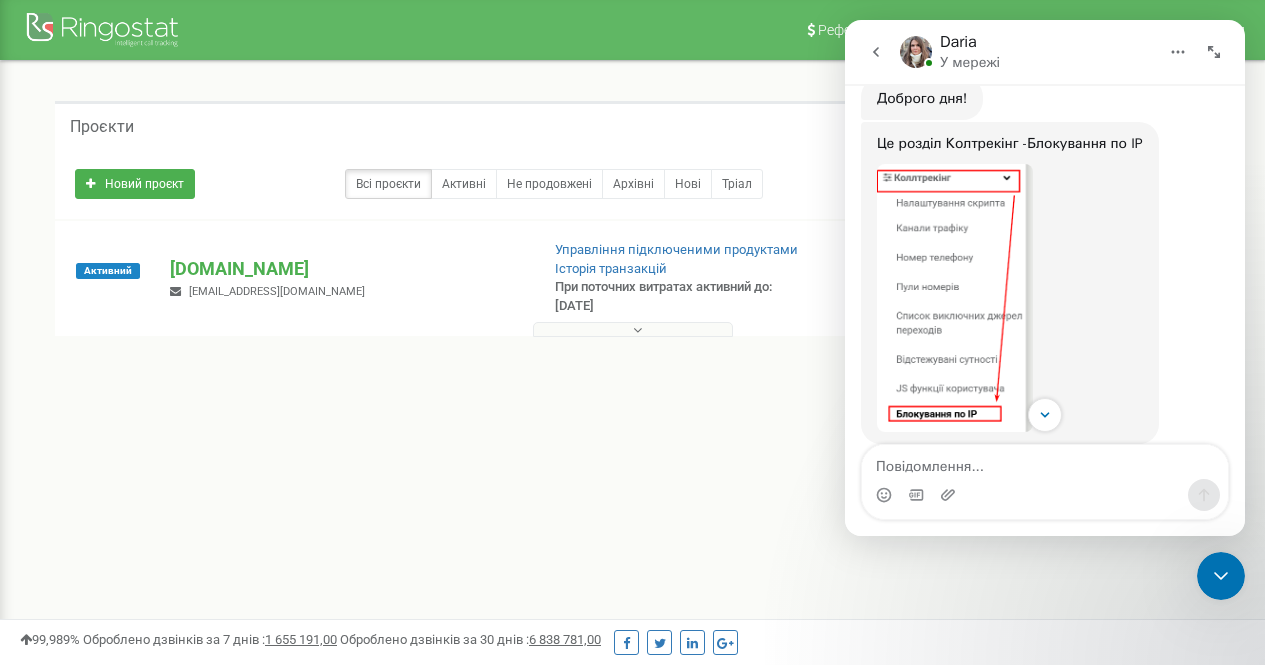scroll, scrollTop: 517, scrollLeft: 0, axis: vertical 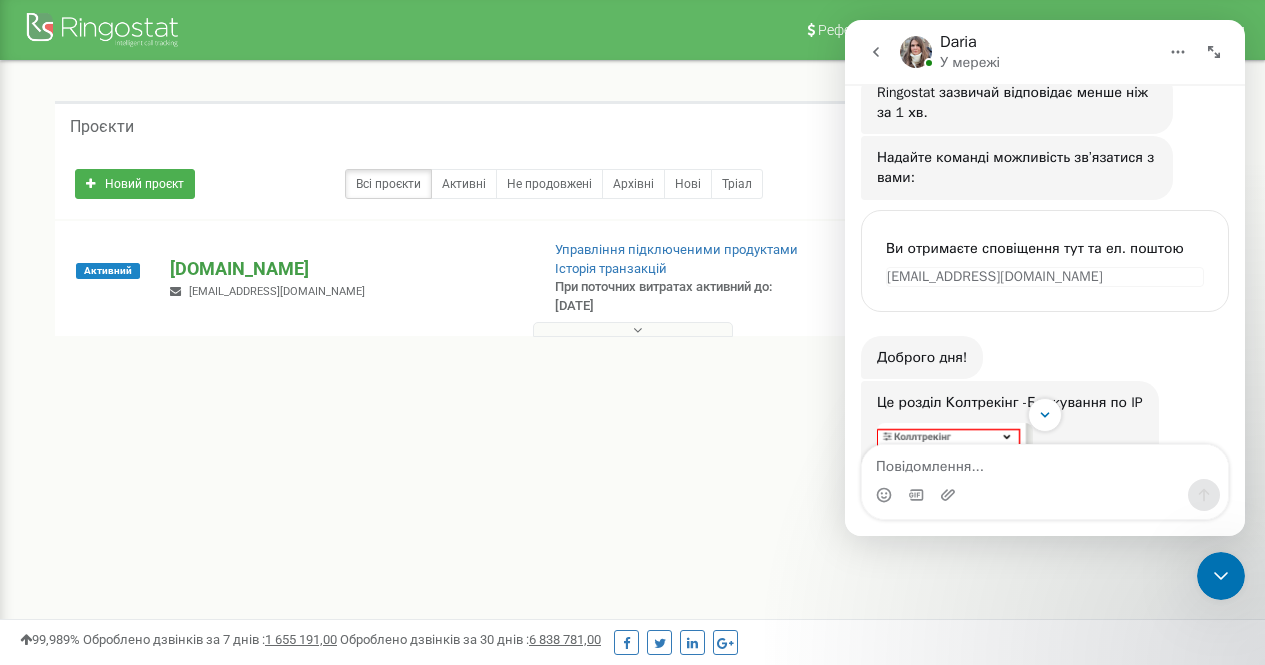 click on "[DOMAIN_NAME]" at bounding box center [346, 269] 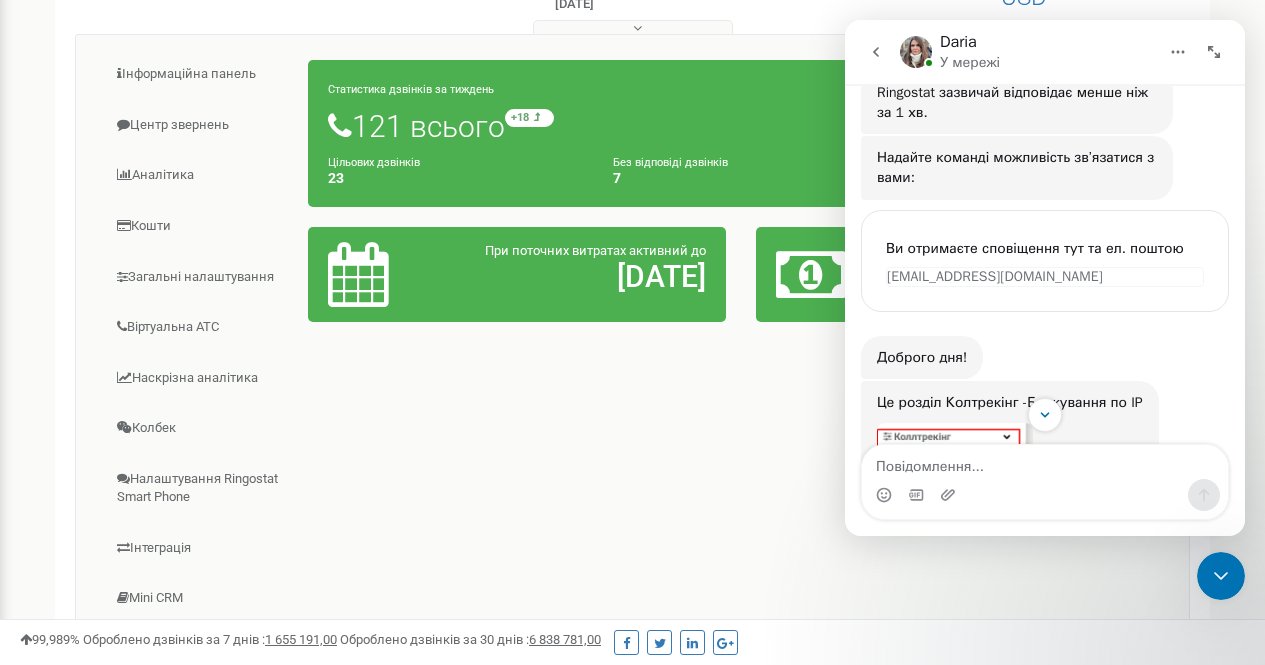 scroll, scrollTop: 335, scrollLeft: 0, axis: vertical 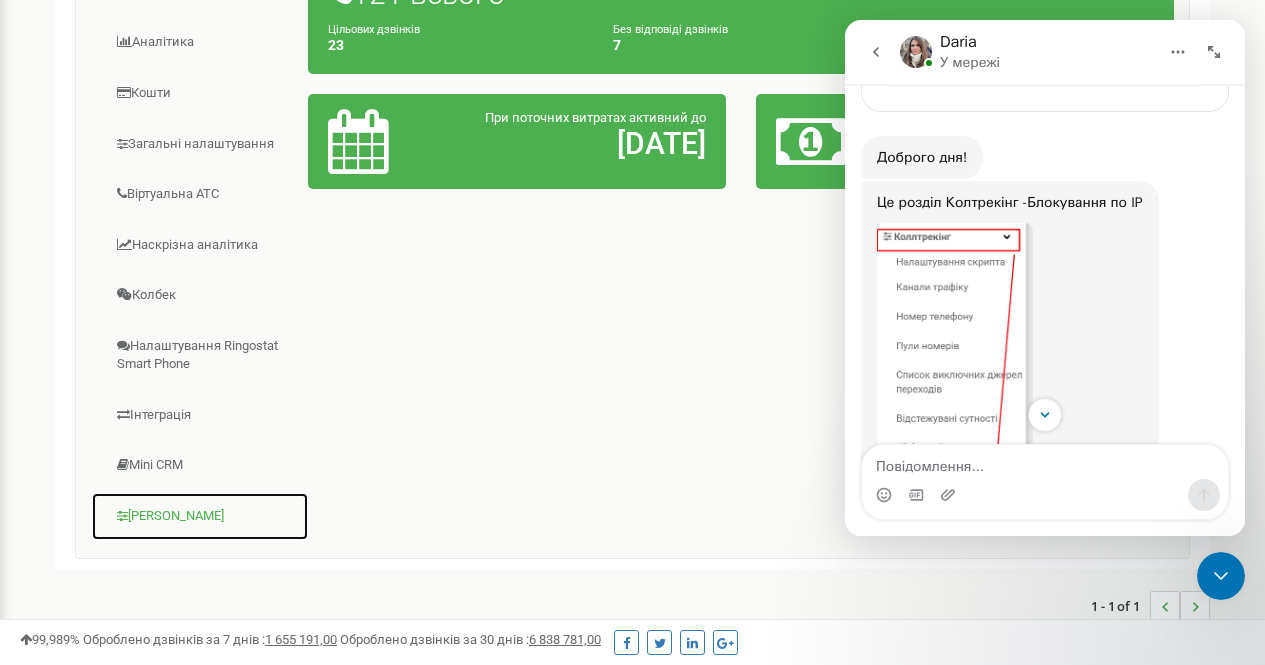 click on "[PERSON_NAME]" at bounding box center [200, 516] 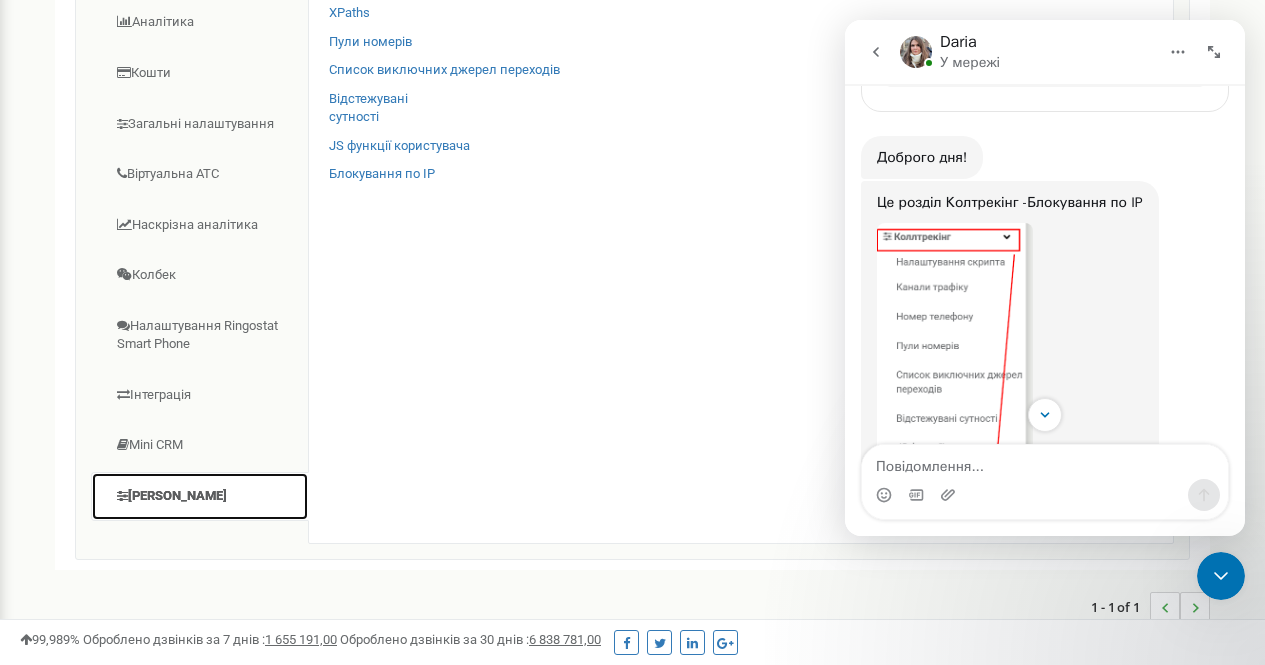 scroll, scrollTop: 335, scrollLeft: 0, axis: vertical 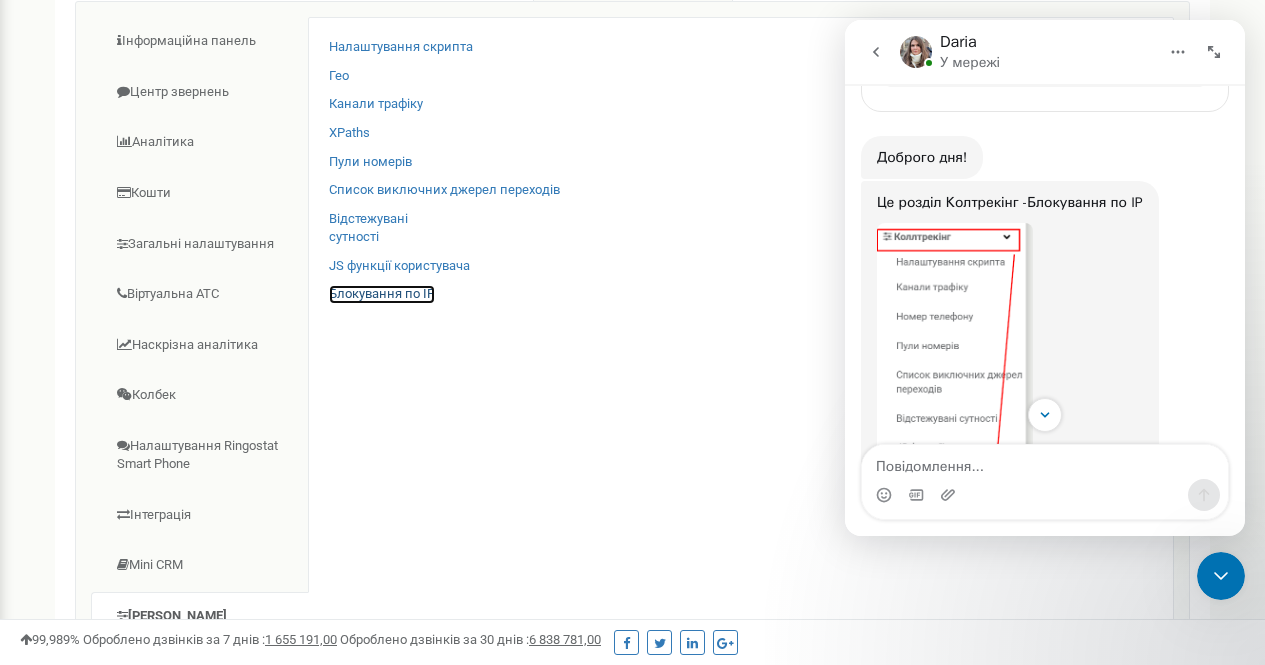 click on "Блокування по IP" at bounding box center (382, 294) 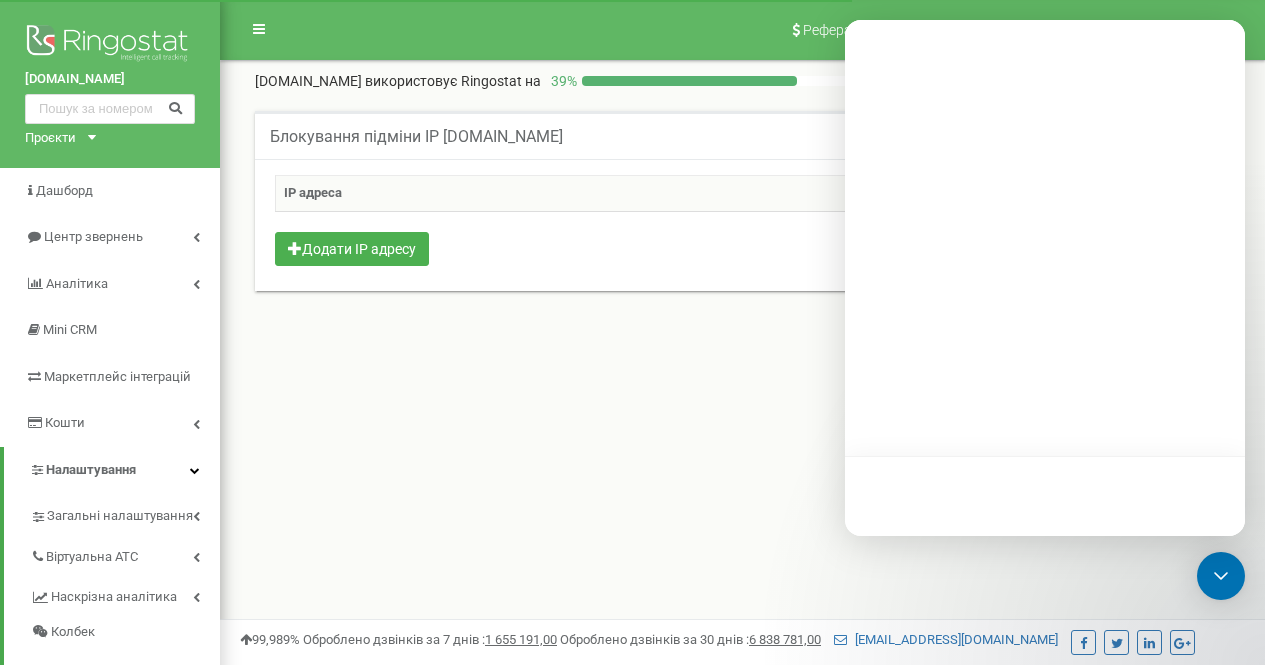 scroll, scrollTop: 0, scrollLeft: 0, axis: both 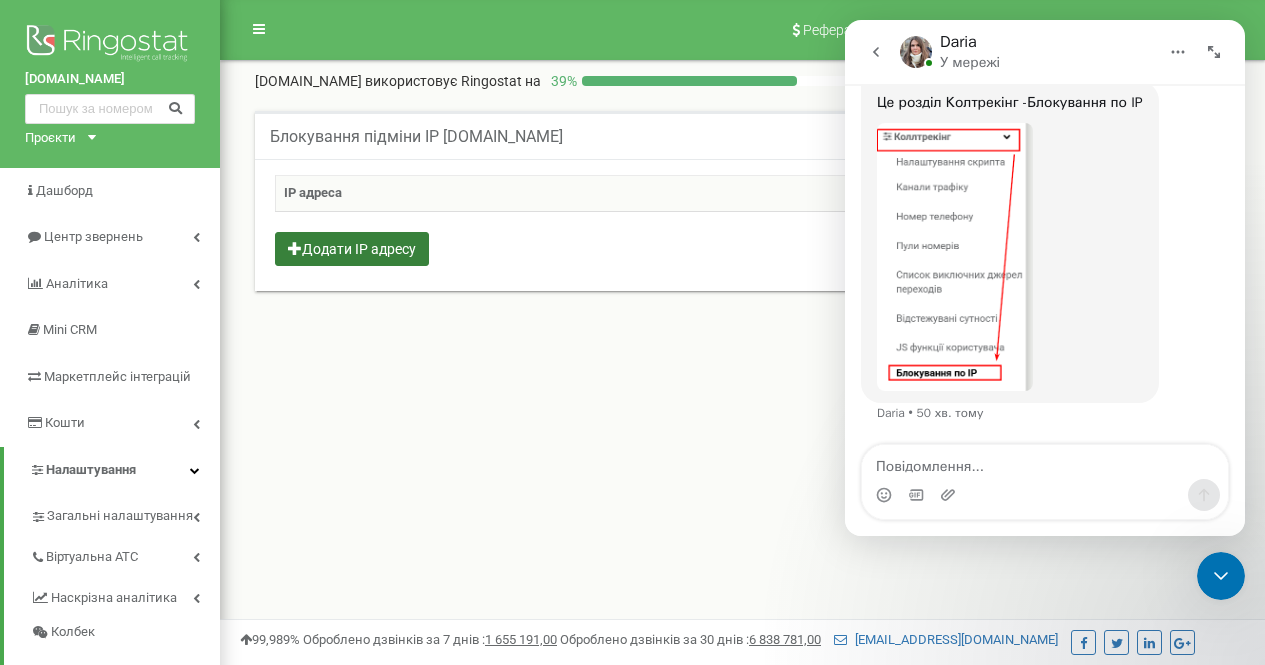 click on "Додати IP адресу" at bounding box center (352, 249) 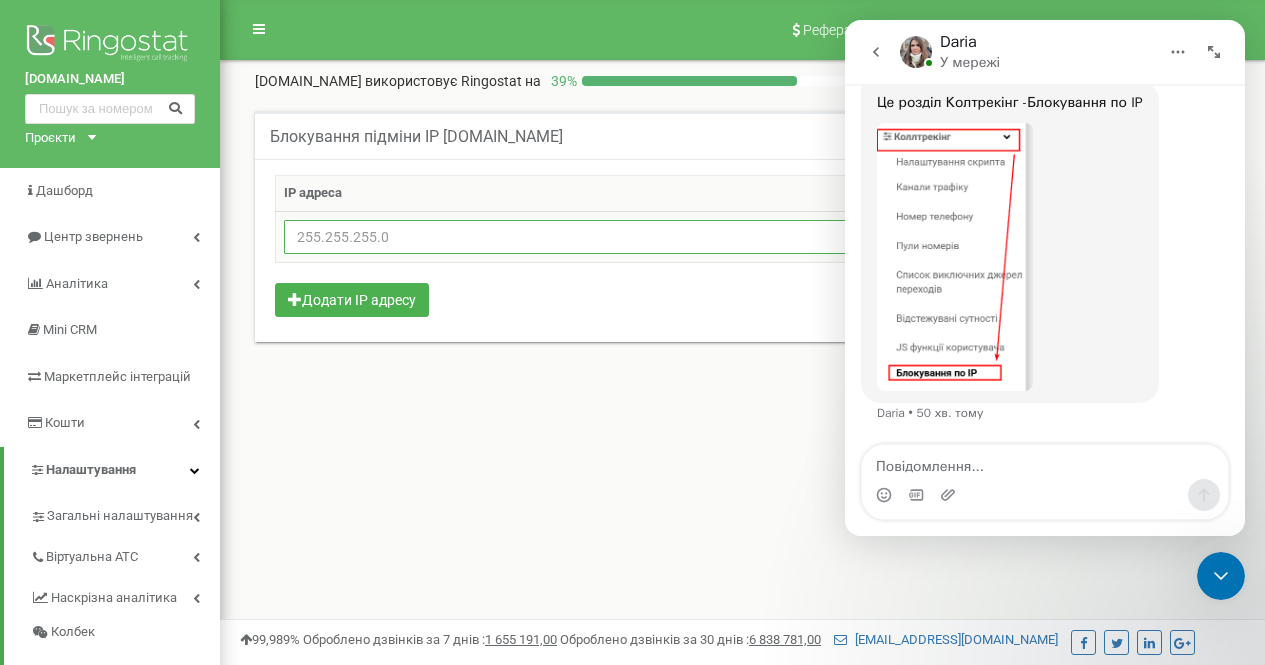 click at bounding box center [717, 237] 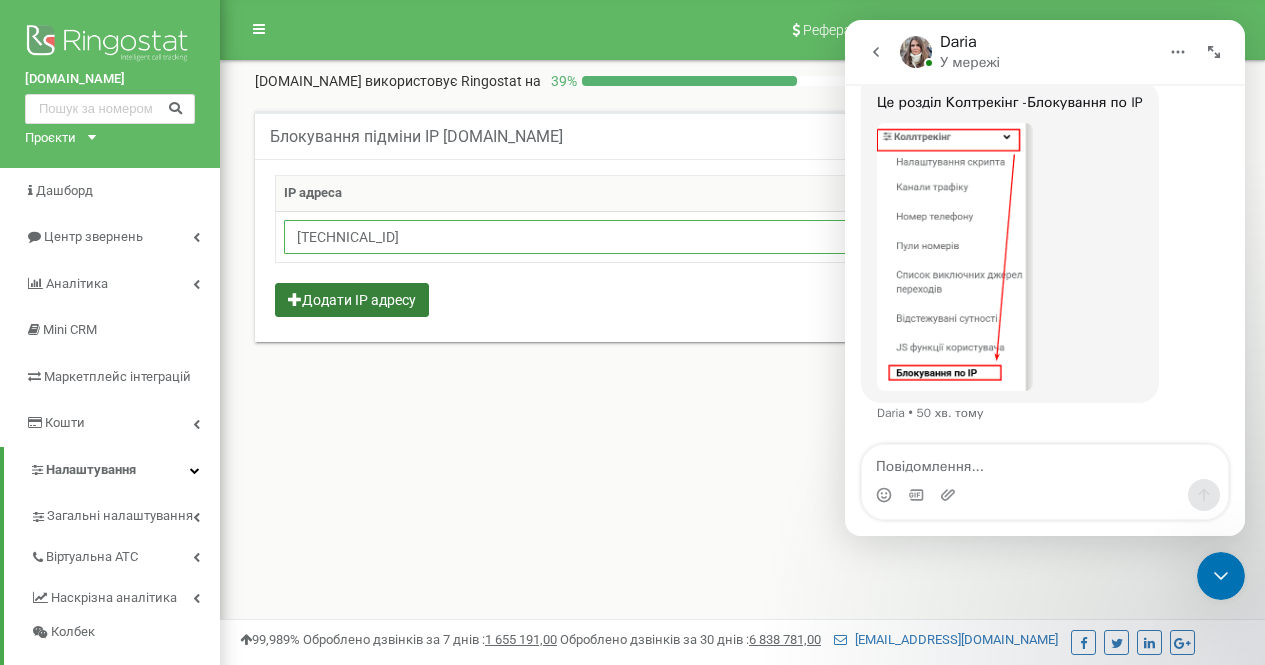 type on "193.19.254.178" 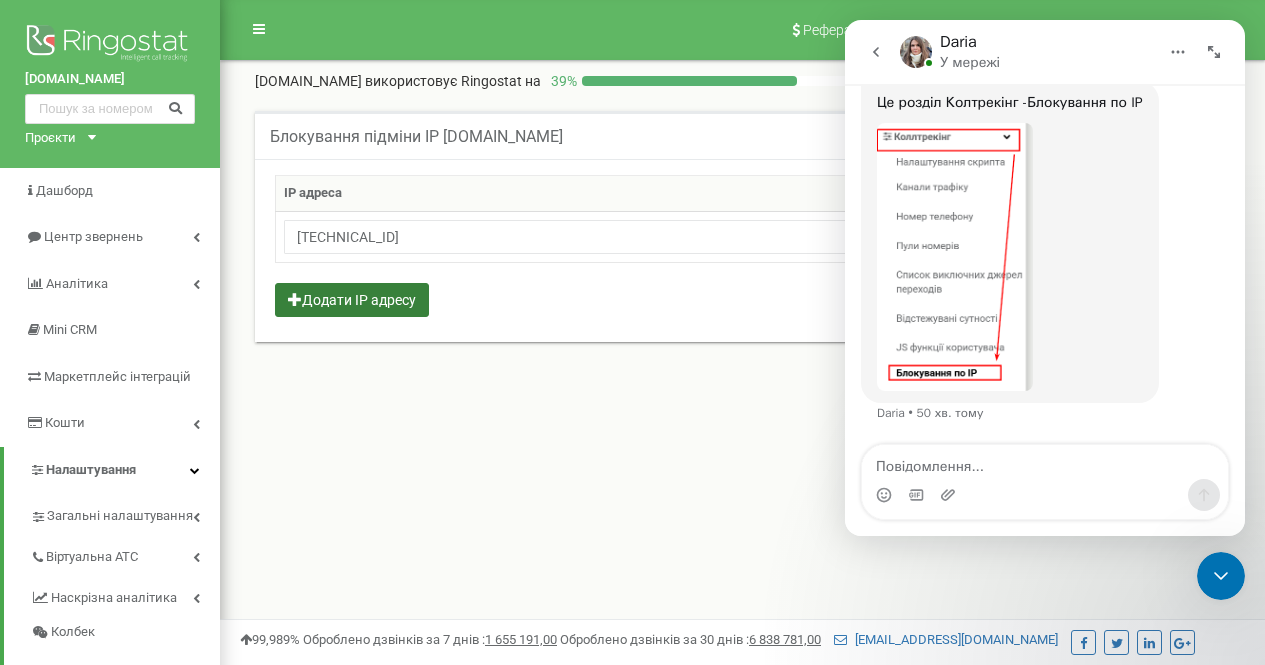 click on "Додати IP адресу" at bounding box center (352, 300) 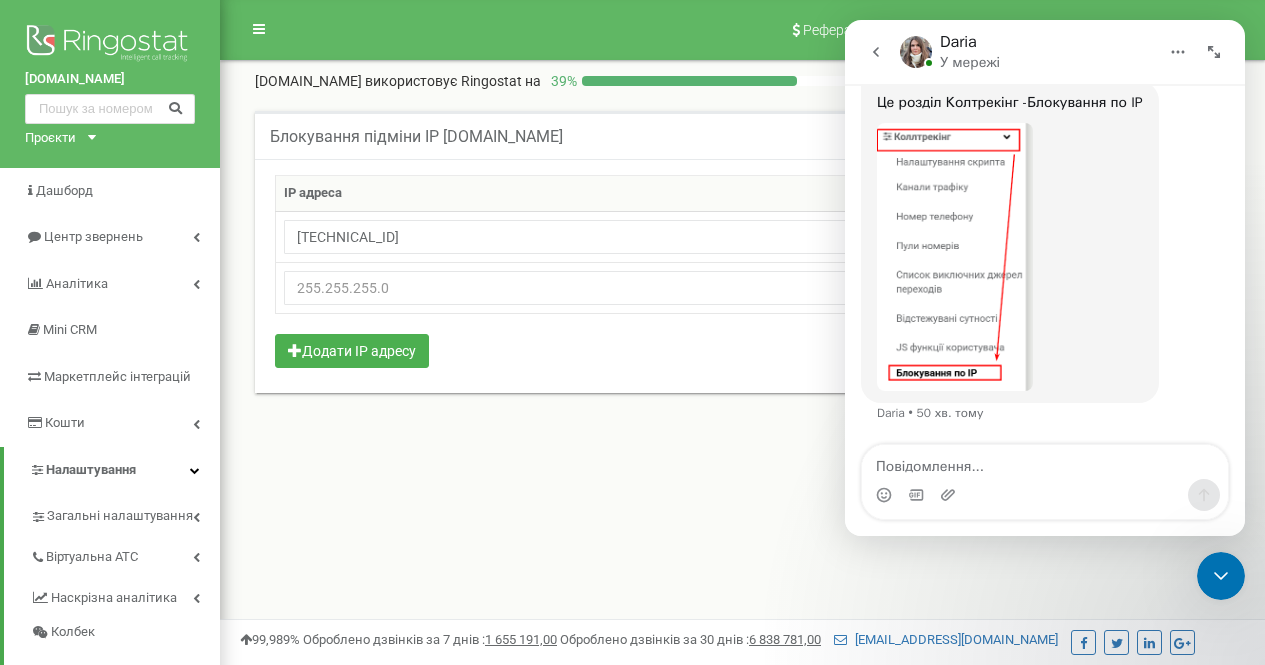 click on "Блокування підміни IP stryi.ua
Допомога
Допомога
Тут ви можете вказати список IP адрес, для яких підміна номерів не буде здійснюватися. Щоб уникнути розбіжності даних, додайте IP адреси з цієї сторінки в системи аналітики, які ви використовуєте.
IP адреса" at bounding box center (742, 274) 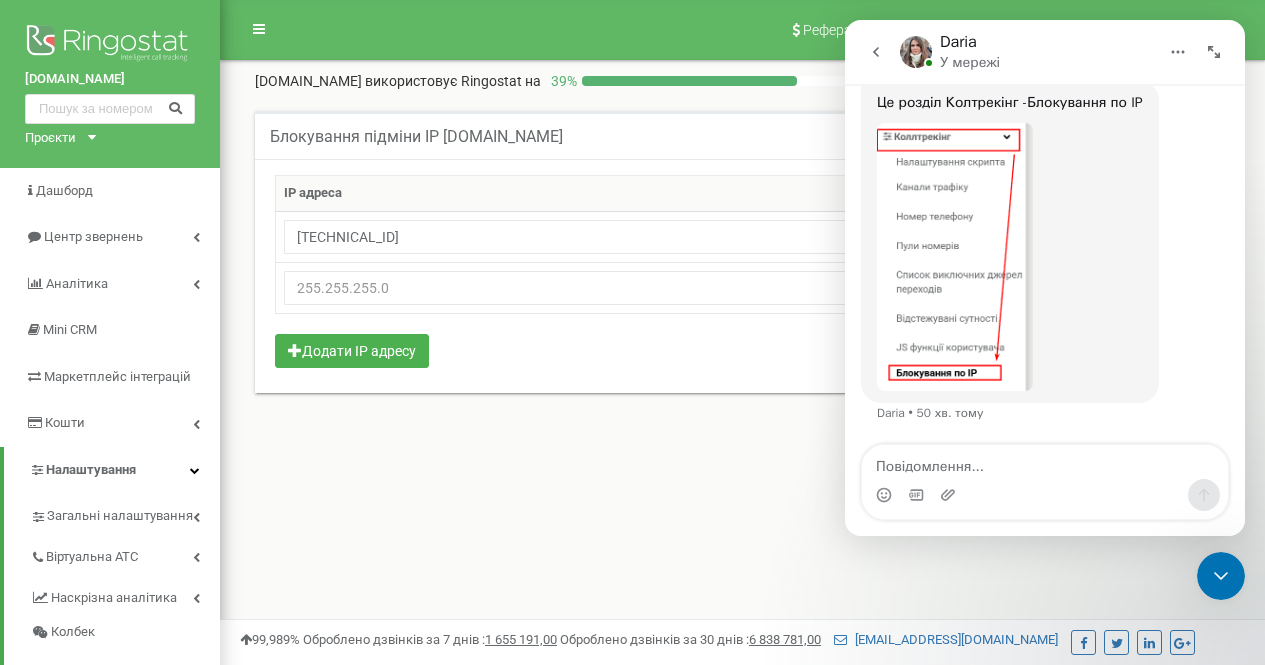 click at bounding box center [1214, 52] 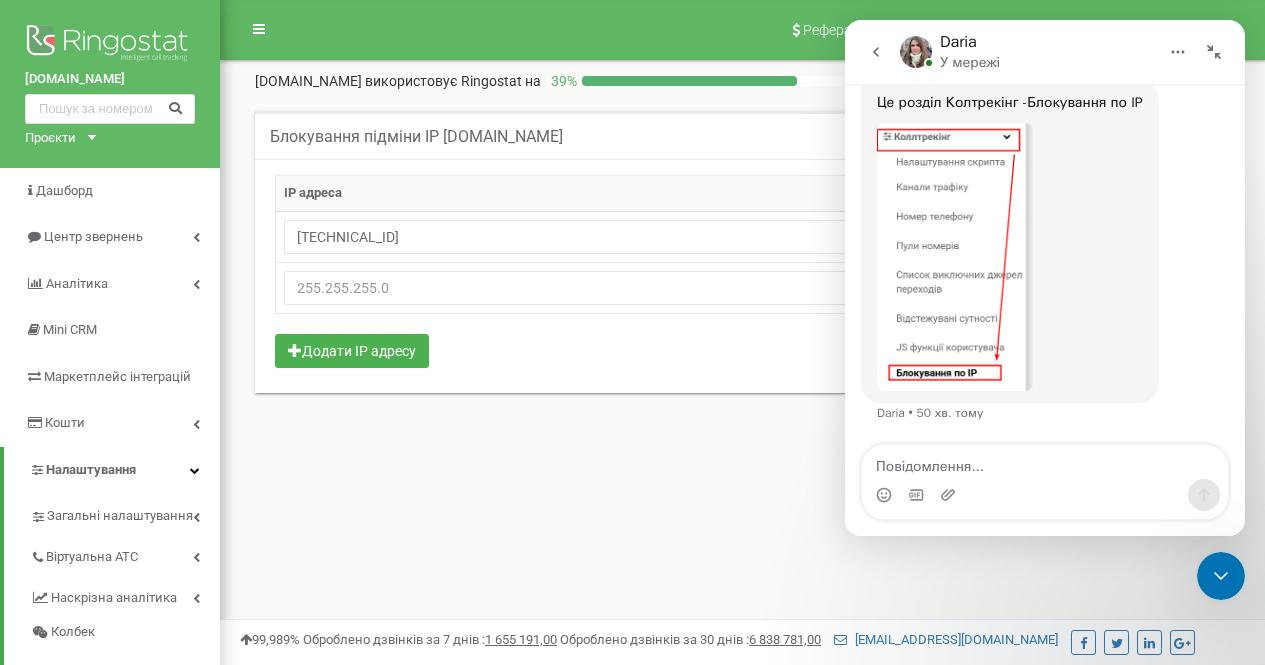 scroll, scrollTop: 416, scrollLeft: 0, axis: vertical 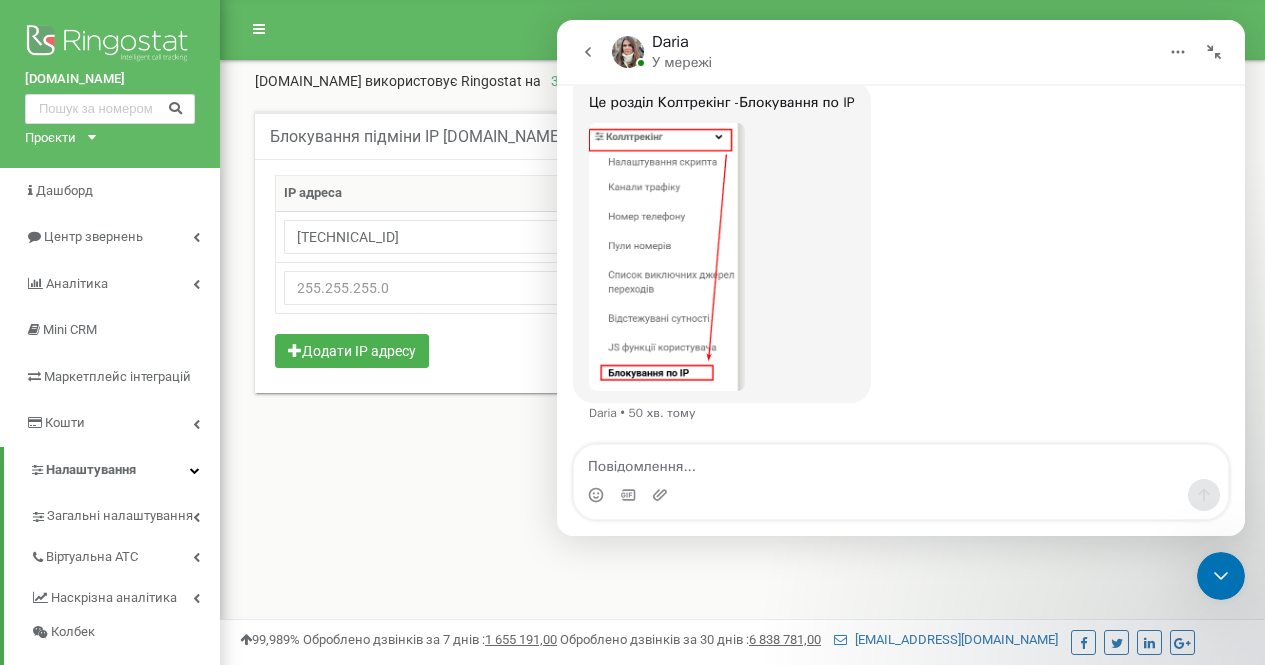 drag, startPoint x: 580, startPoint y: 52, endPoint x: 1362, endPoint y: 96, distance: 783.2369 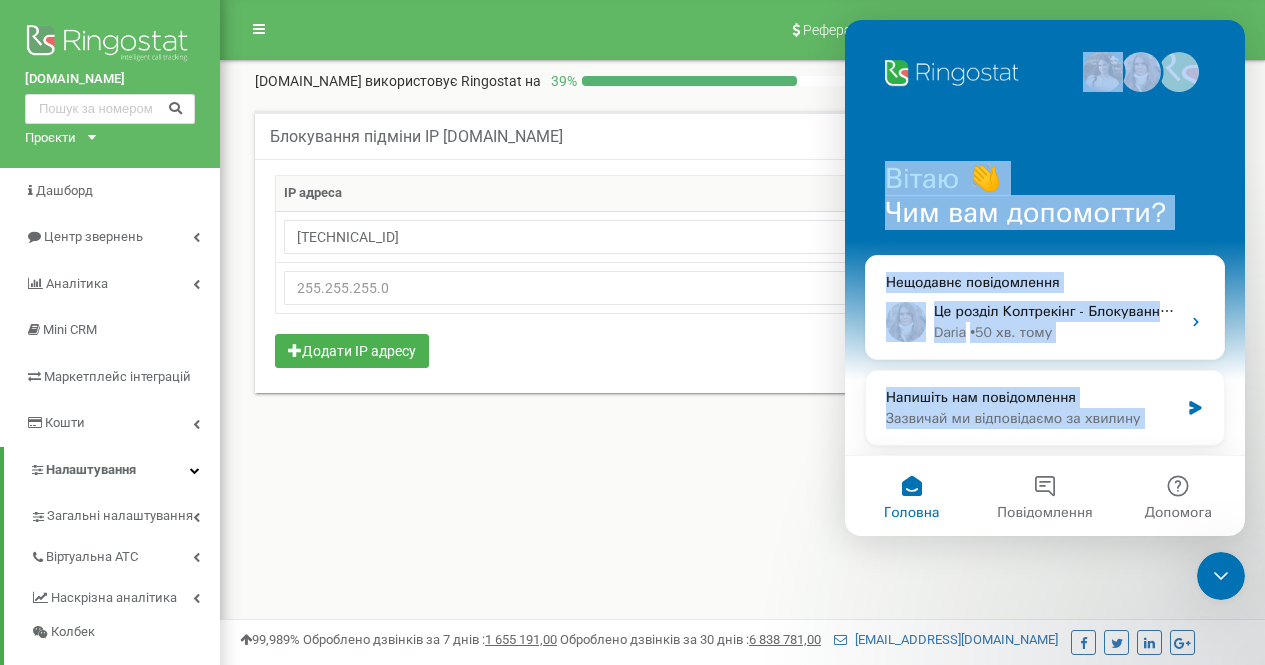 scroll, scrollTop: 507, scrollLeft: 0, axis: vertical 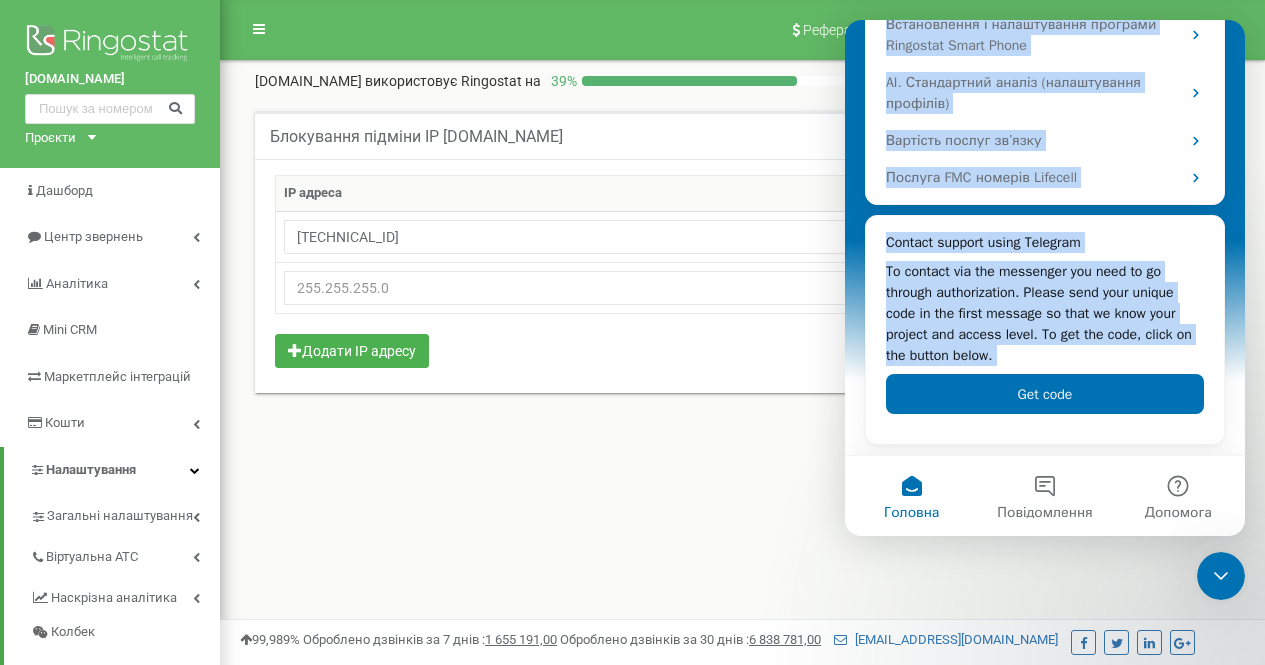 drag, startPoint x: 1027, startPoint y: 158, endPoint x: 575, endPoint y: 610, distance: 639.22455 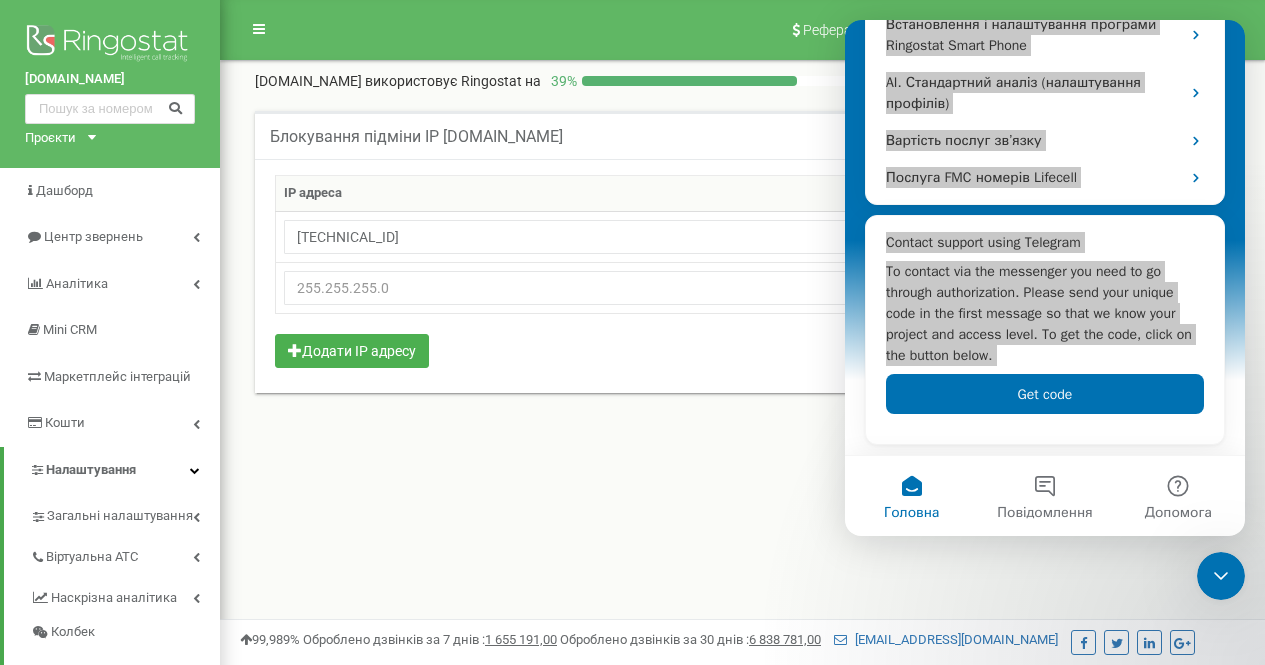 click on "Реферальна програма
Налаштування профілю
Вихід
stryi.ua   використовує Ringostat на  39 % Детальніше
Блокування підміни IP stryi.ua
Допомога
Допомога
IP адреса" at bounding box center [742, 600] 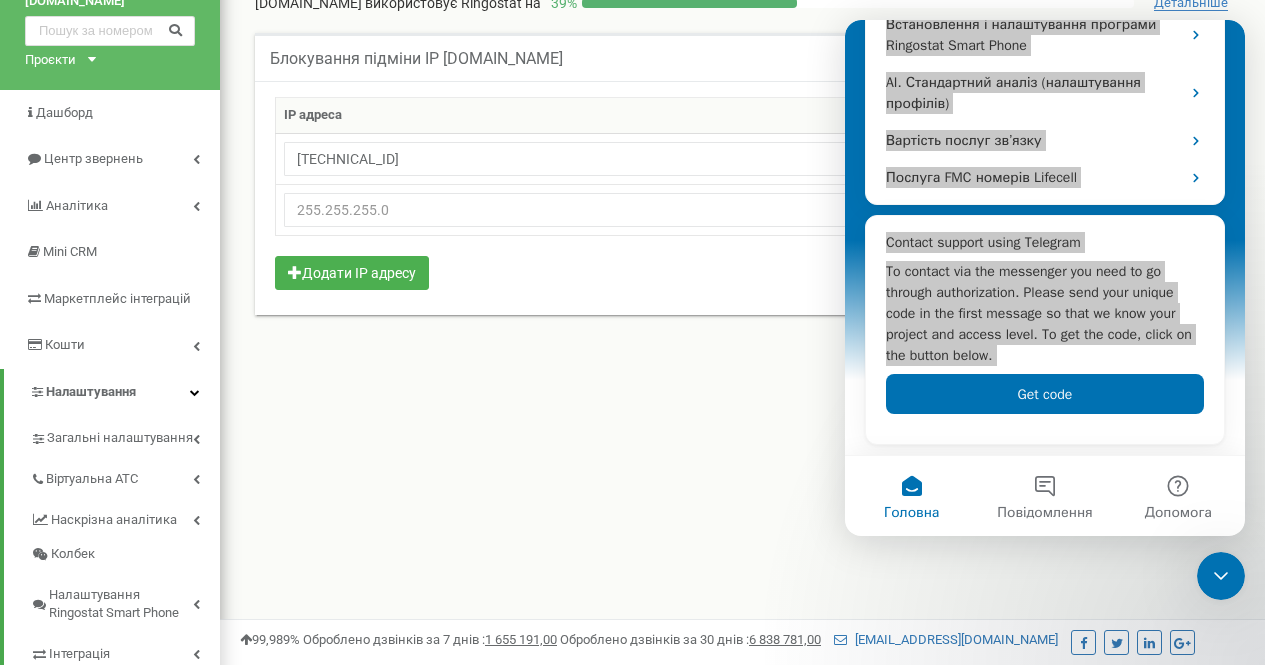 scroll, scrollTop: 0, scrollLeft: 0, axis: both 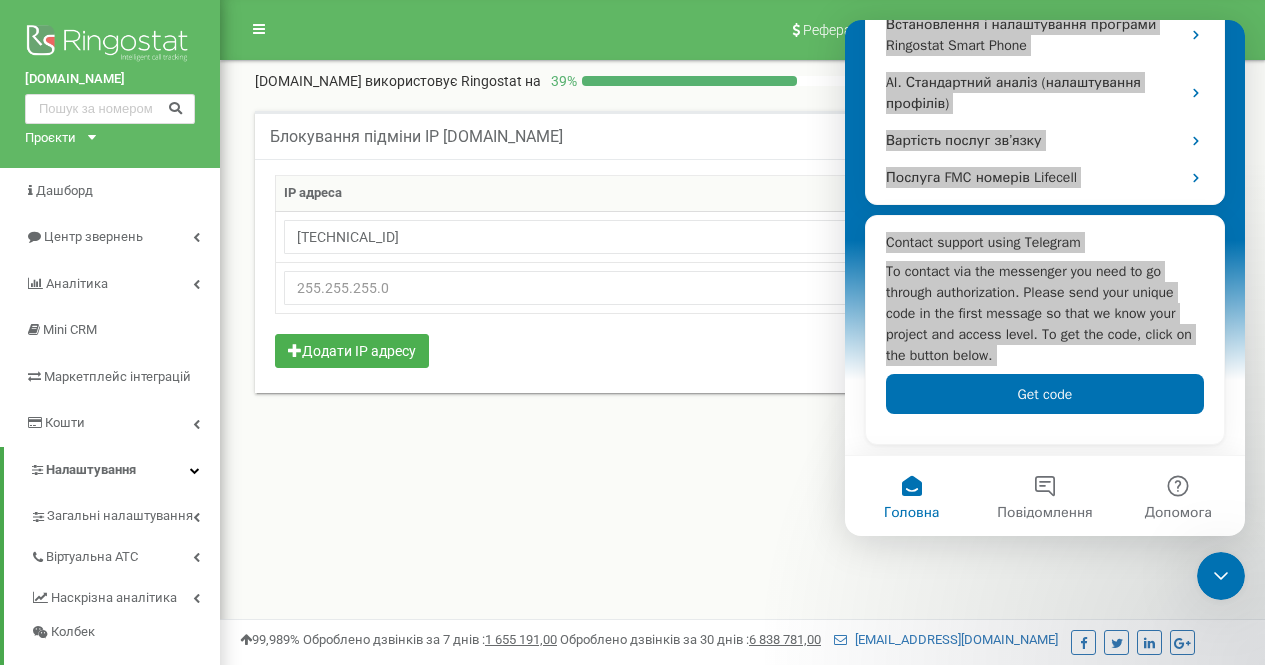 drag, startPoint x: 572, startPoint y: 609, endPoint x: 533, endPoint y: 559, distance: 63.411354 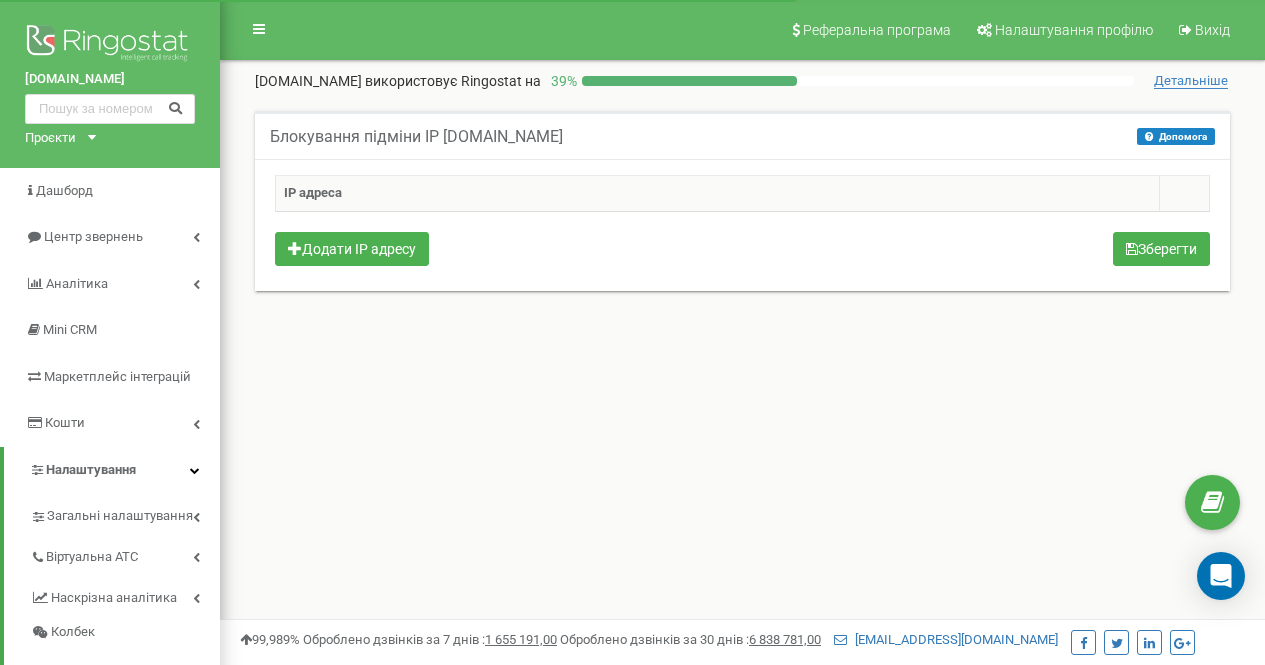 scroll, scrollTop: 0, scrollLeft: 0, axis: both 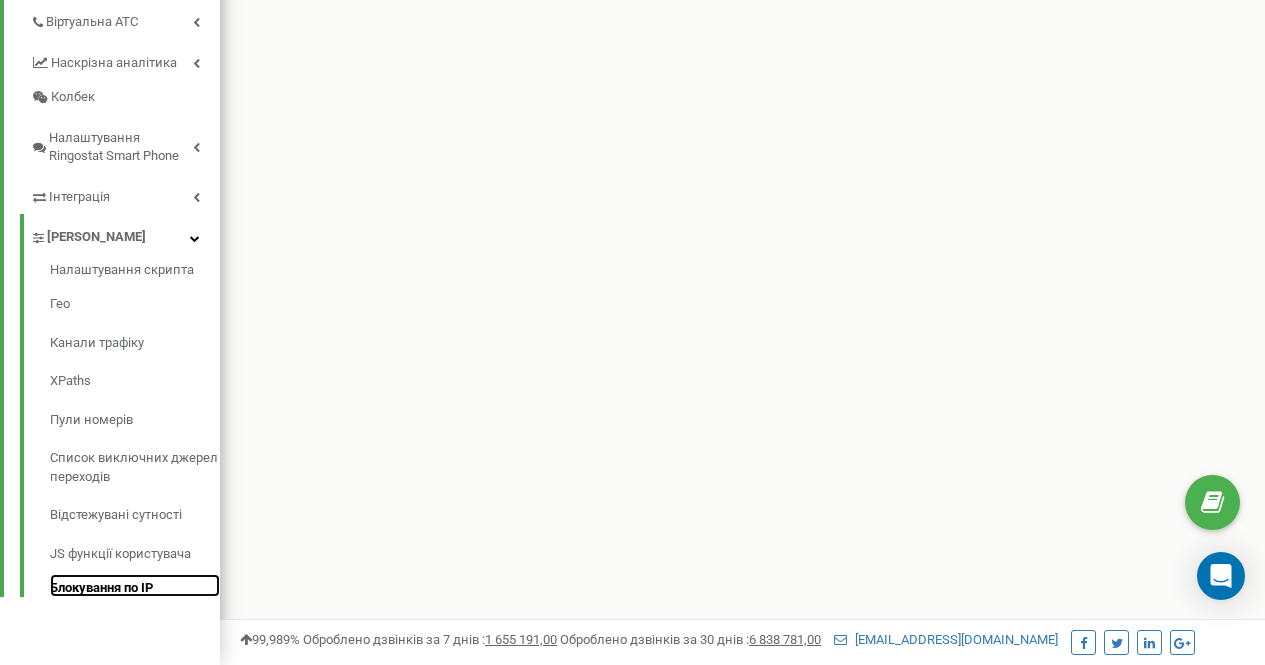 click on "Блокування по IP" at bounding box center (135, 586) 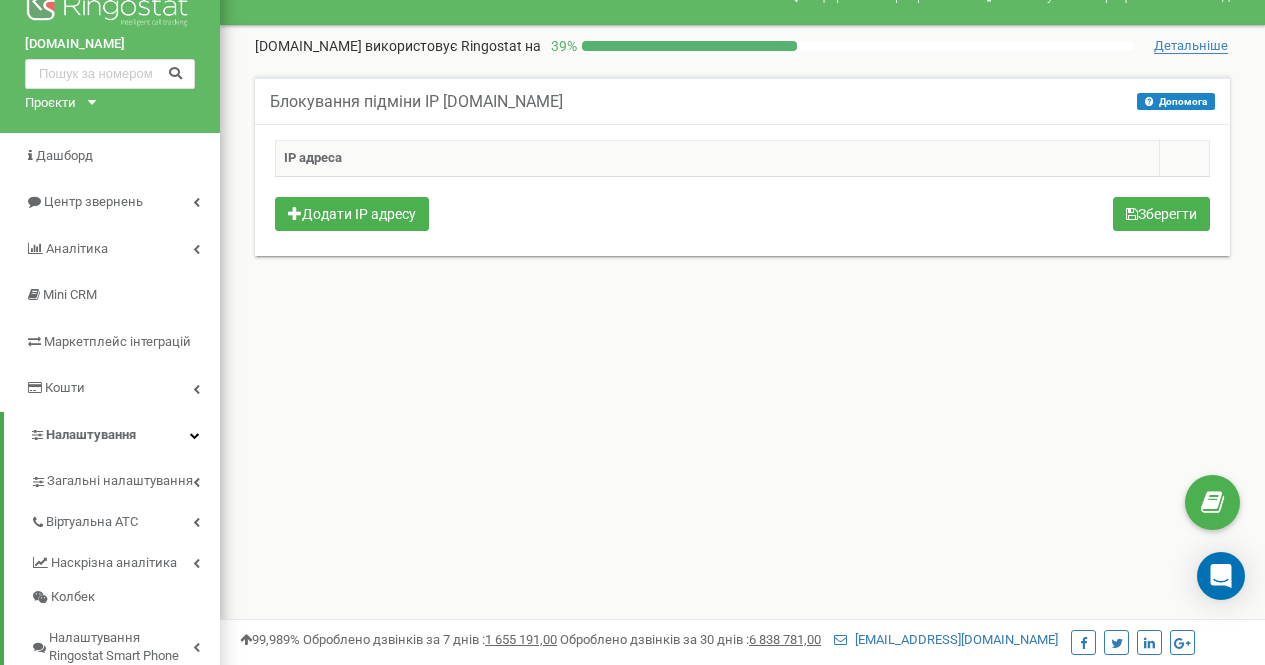 scroll, scrollTop: 12, scrollLeft: 0, axis: vertical 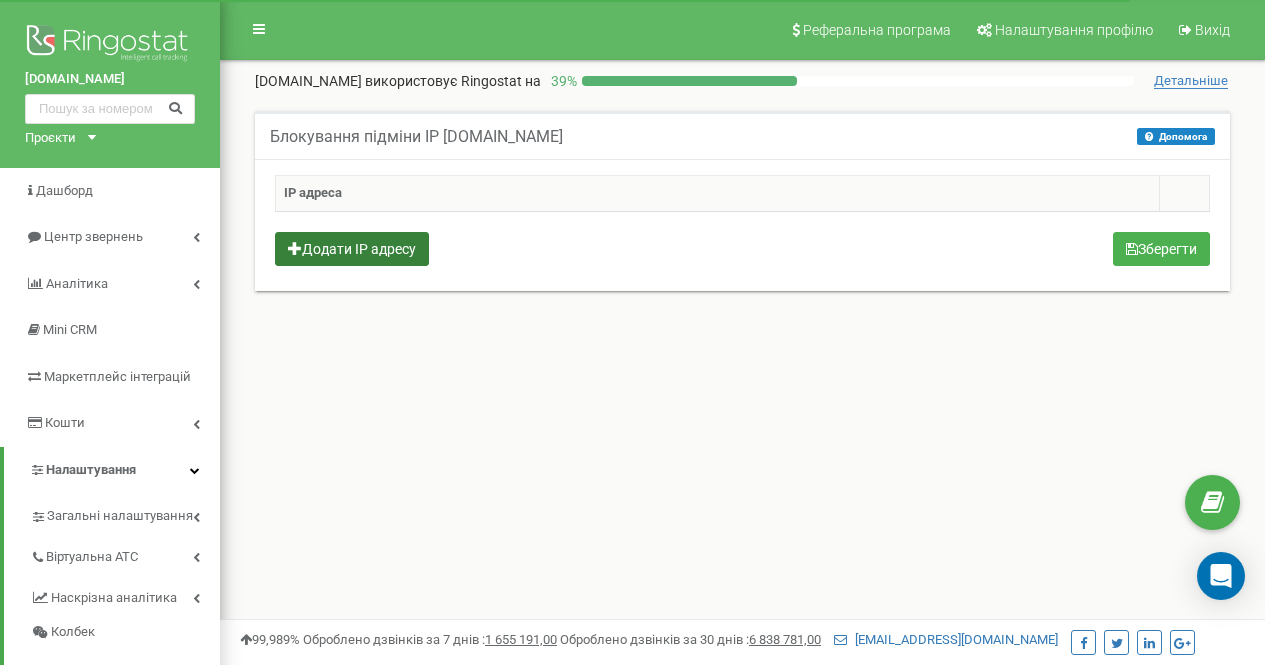 click on "Додати IP адресу" at bounding box center [352, 249] 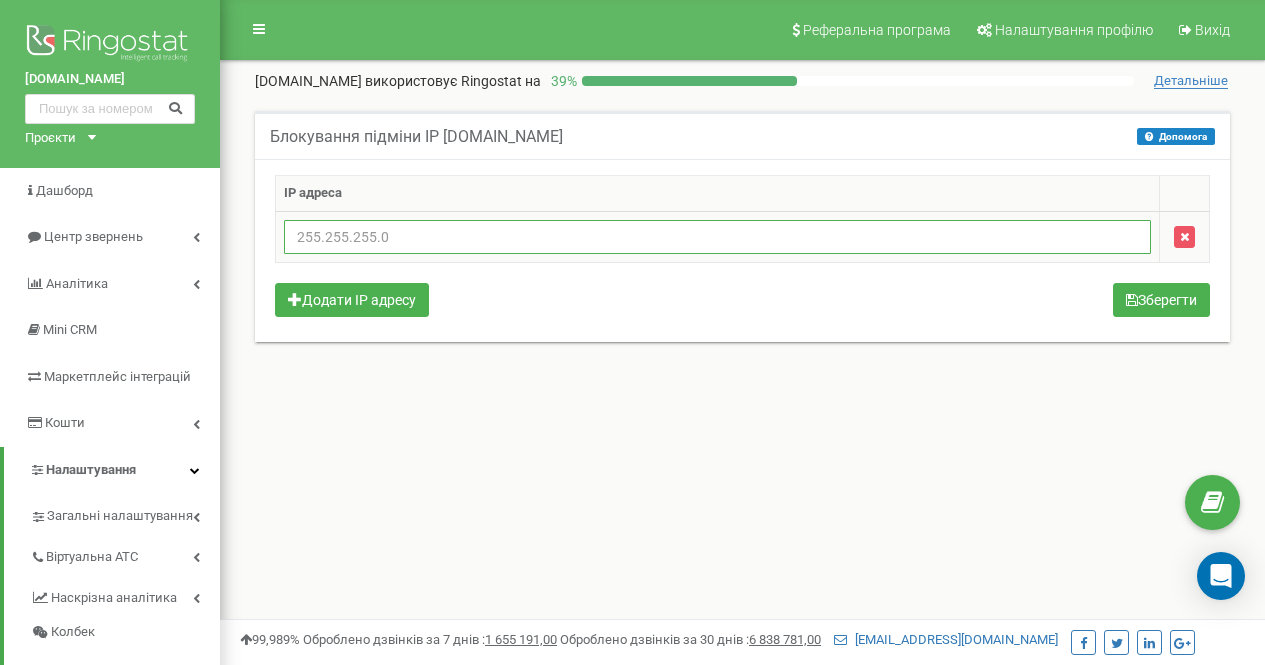 click at bounding box center [717, 237] 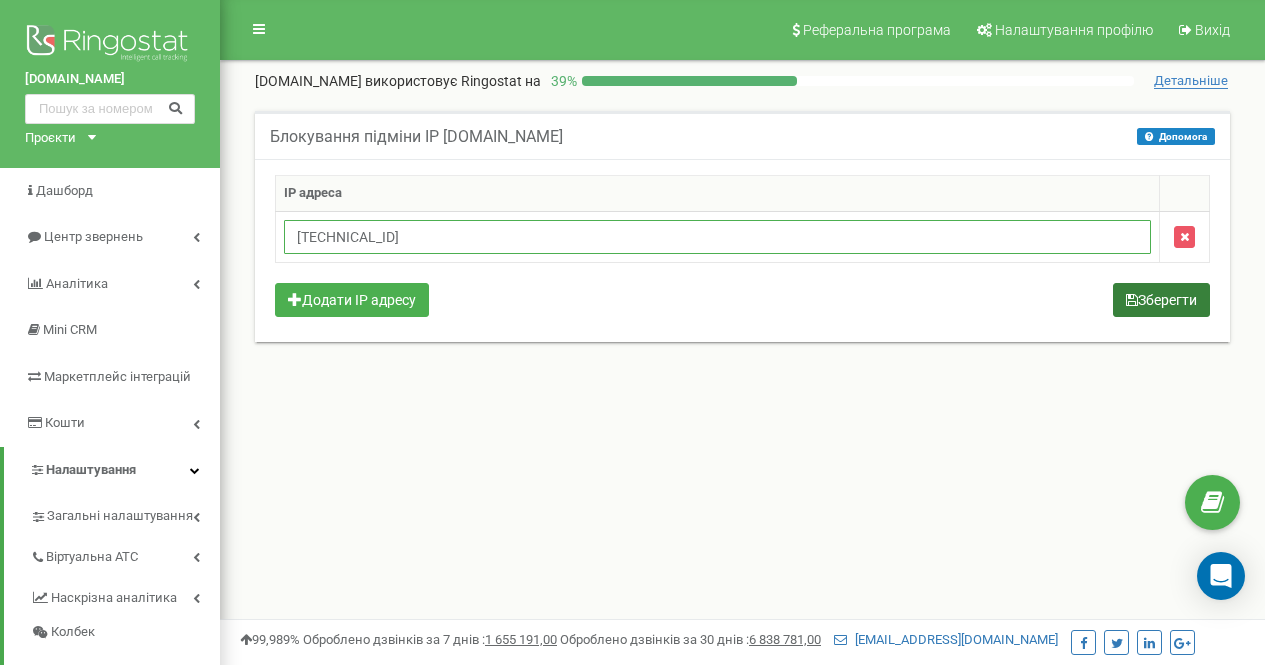 type on "193.19.254.178" 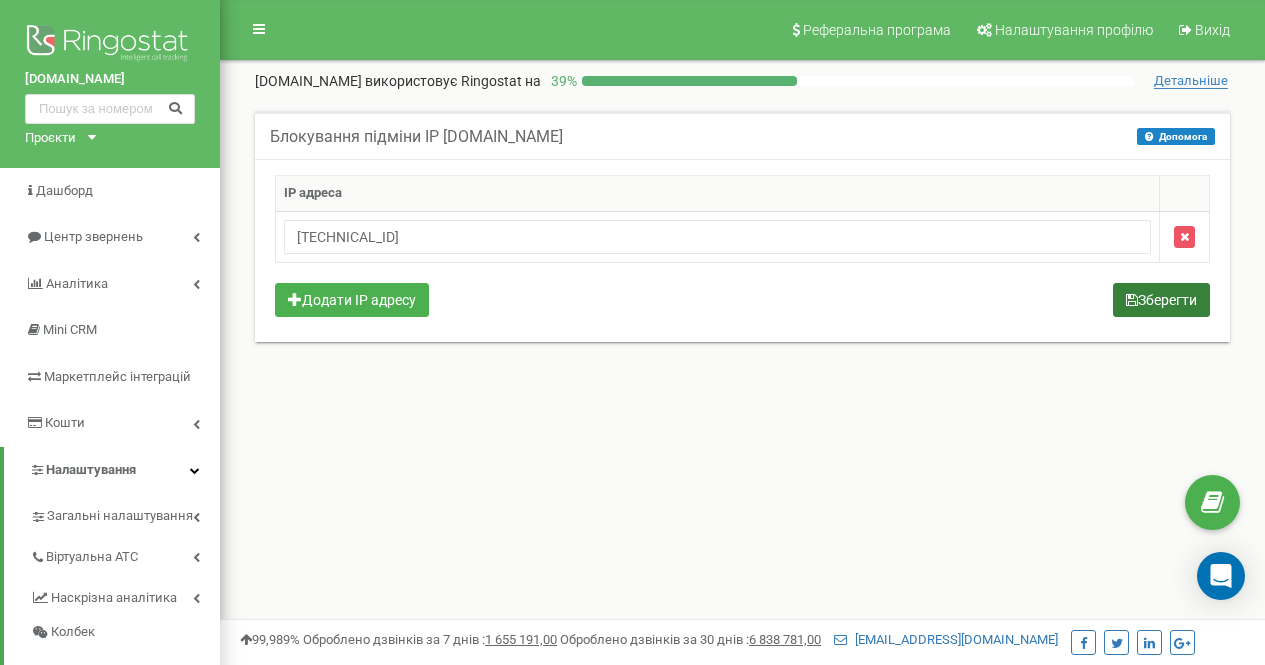 click on "Зберегти" at bounding box center [1161, 300] 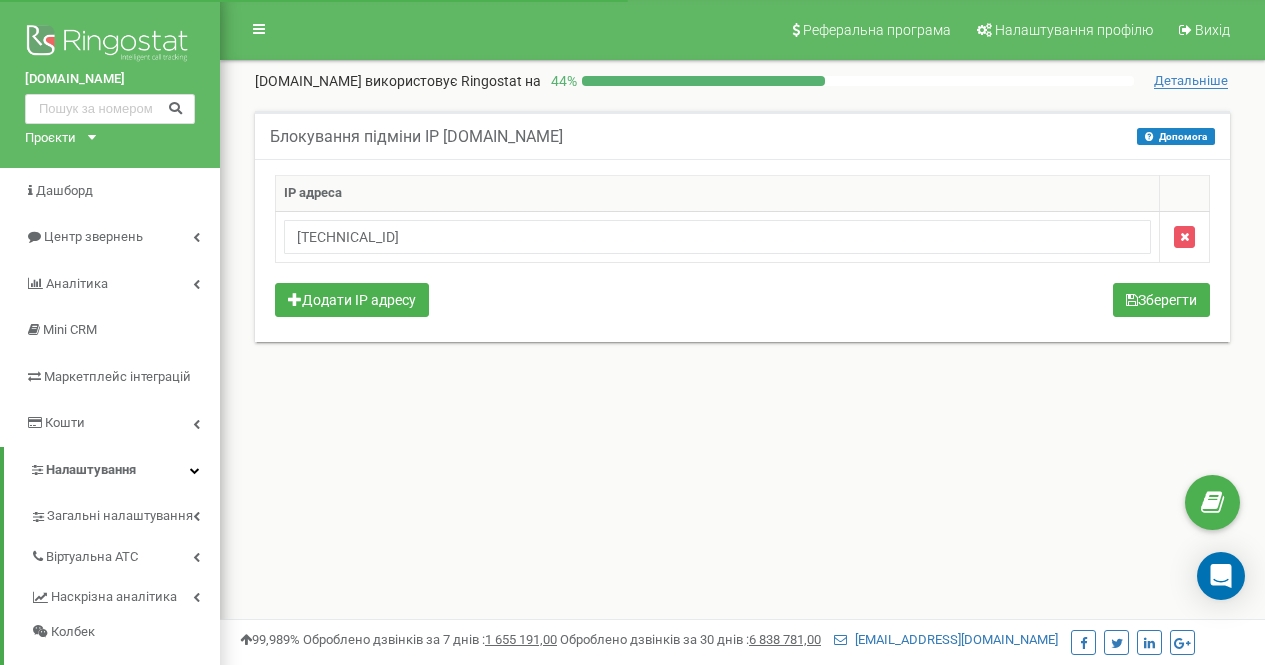 scroll, scrollTop: 0, scrollLeft: 0, axis: both 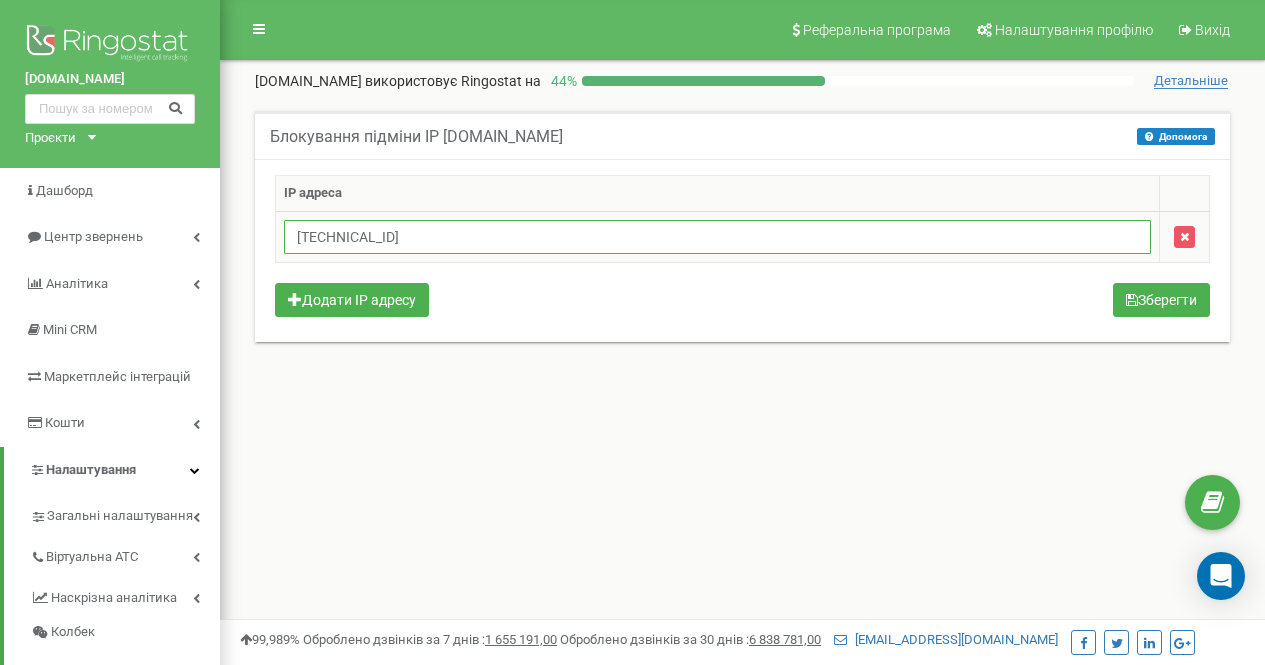 click on "[TECHNICAL_ID]" at bounding box center (717, 237) 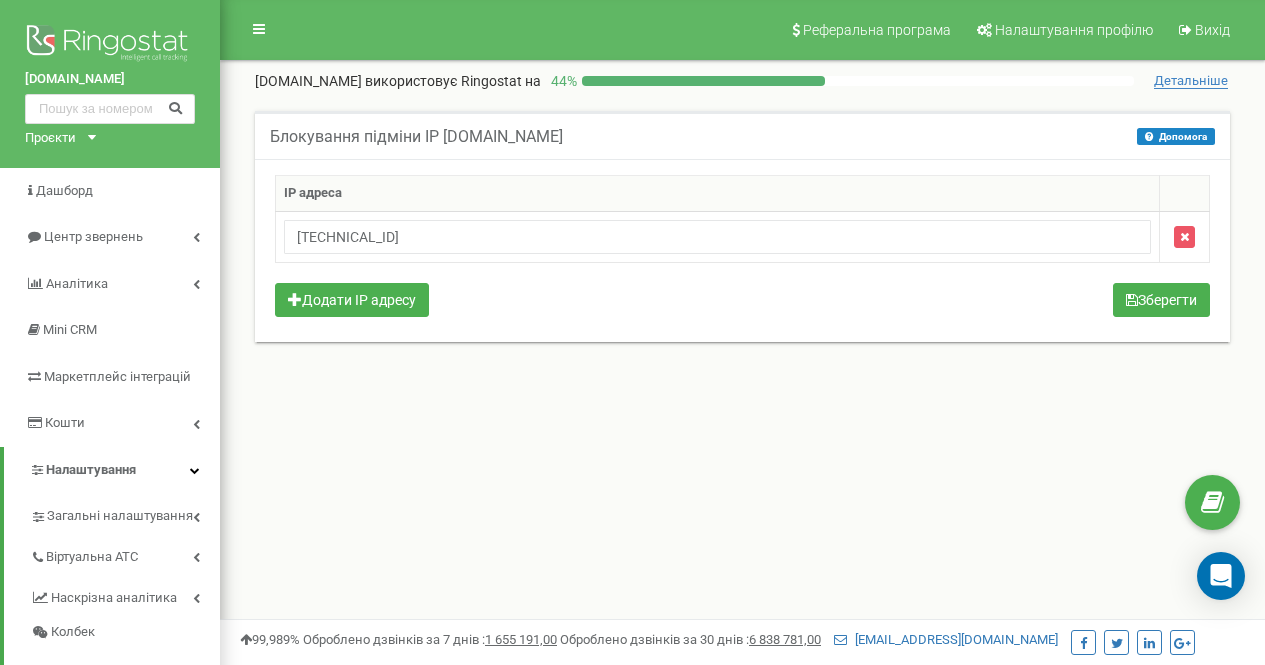 click on "Блокування підміни IP [DOMAIN_NAME]
Допомога
Допомога
Тут ви можете вказати список IP адрес, для яких підміна номерів не буде здійснюватися. Щоб уникнути розбіжності даних, додайте IP адреси з цієї сторінки в системи аналітики, які ви використовуєте.
IP адреса" at bounding box center [742, 239] 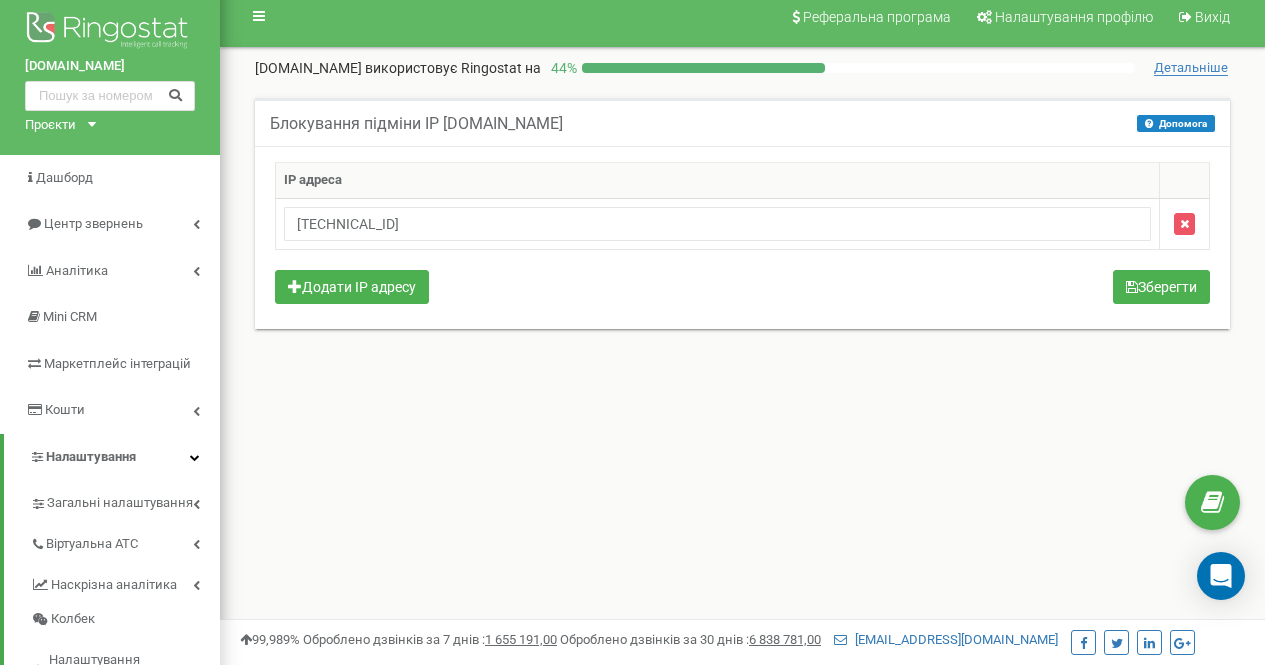 scroll, scrollTop: 0, scrollLeft: 0, axis: both 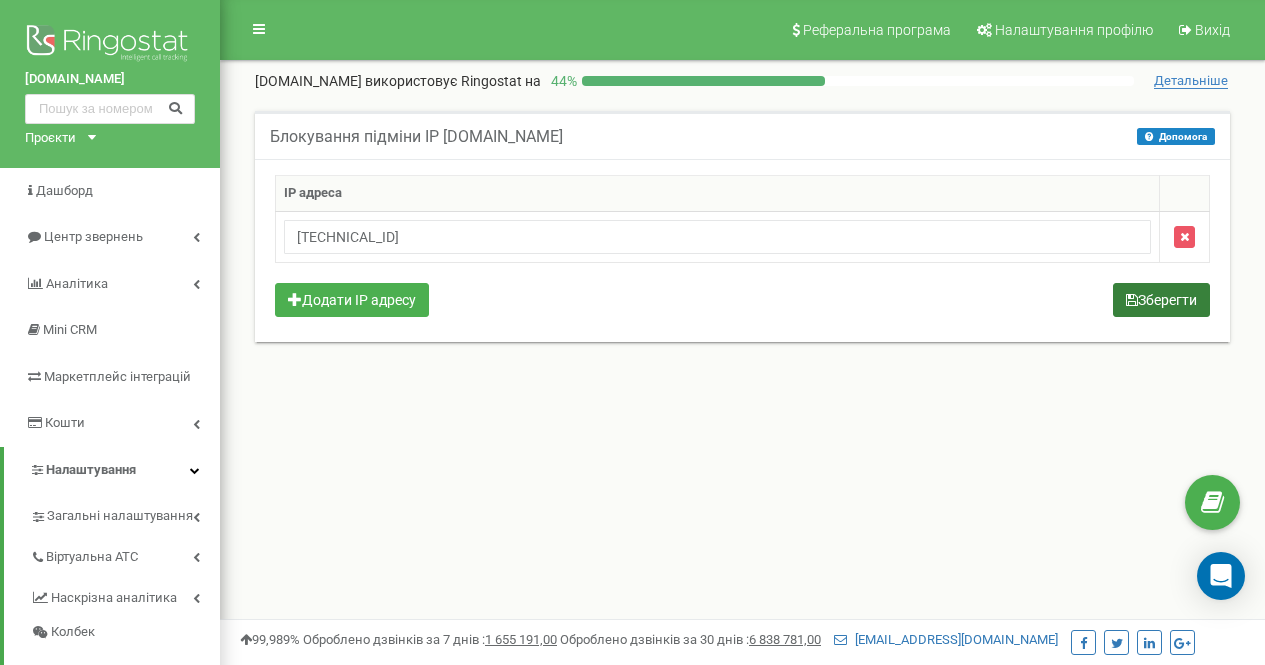 click on "Зберегти" at bounding box center [1161, 300] 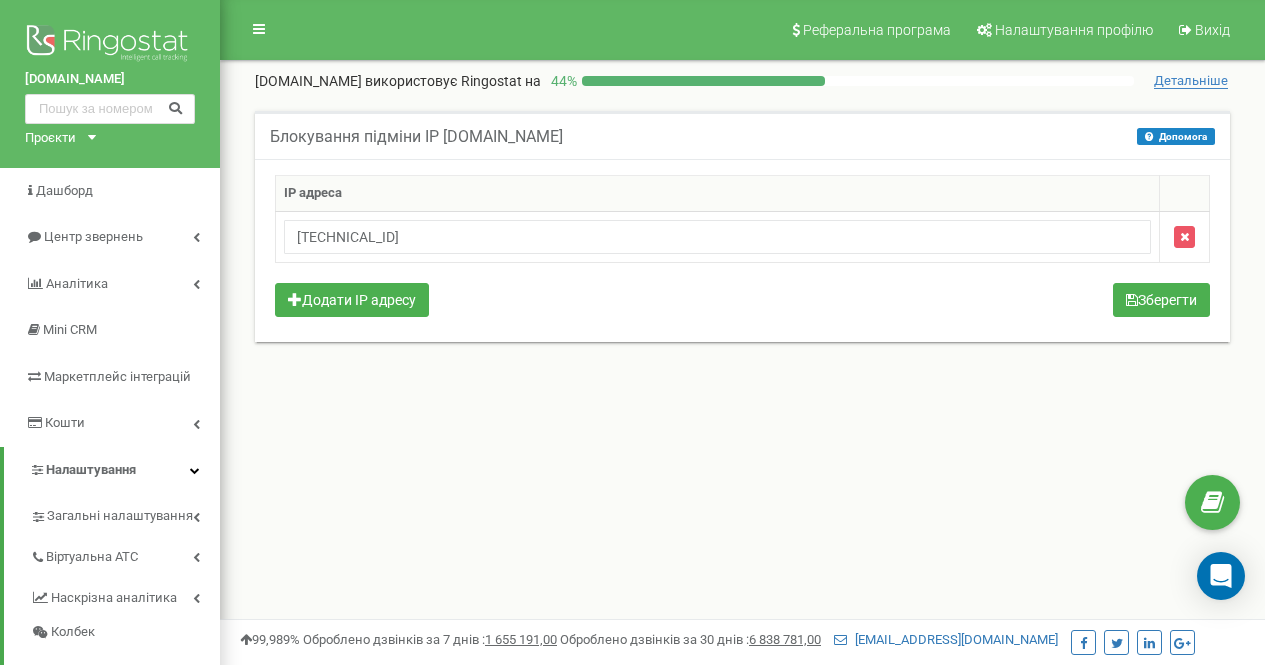 click on "Реферальна програма
Налаштування профілю
Вихід
[DOMAIN_NAME]   використовує Ringostat на  44 % Детальніше
Блокування підміни IP [DOMAIN_NAME]
Допомога
Допомога
IP адреса [TECHNICAL_ID]" at bounding box center [742, 600] 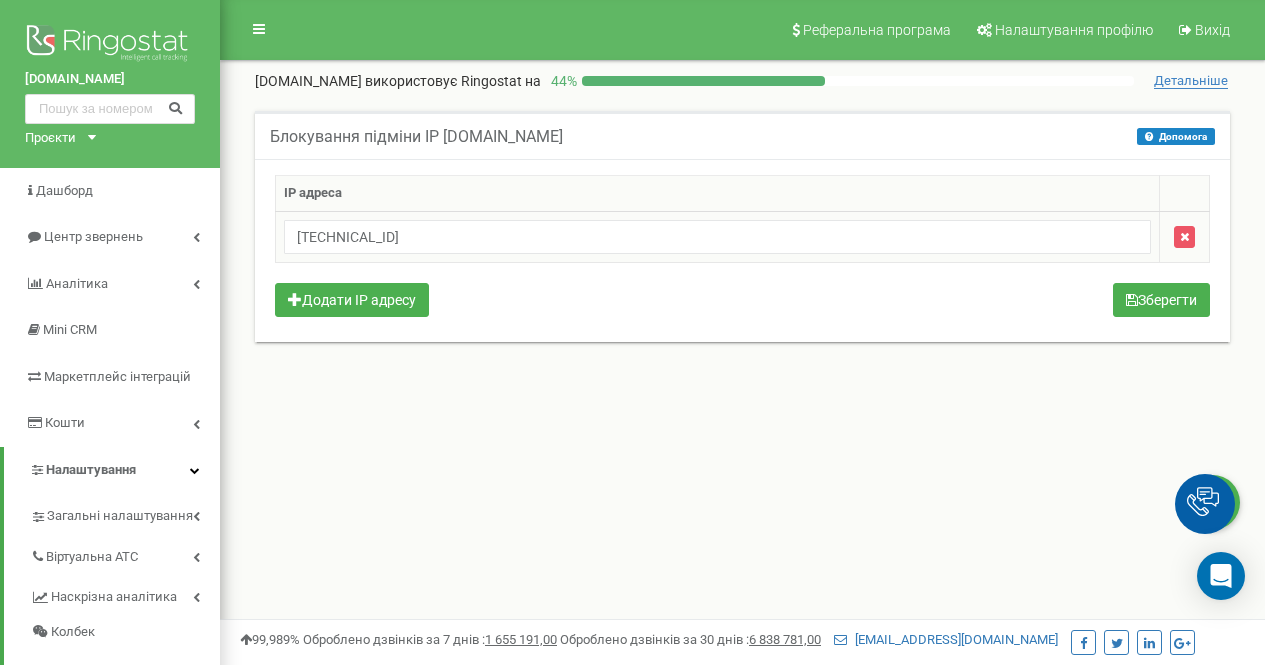 scroll, scrollTop: 0, scrollLeft: 0, axis: both 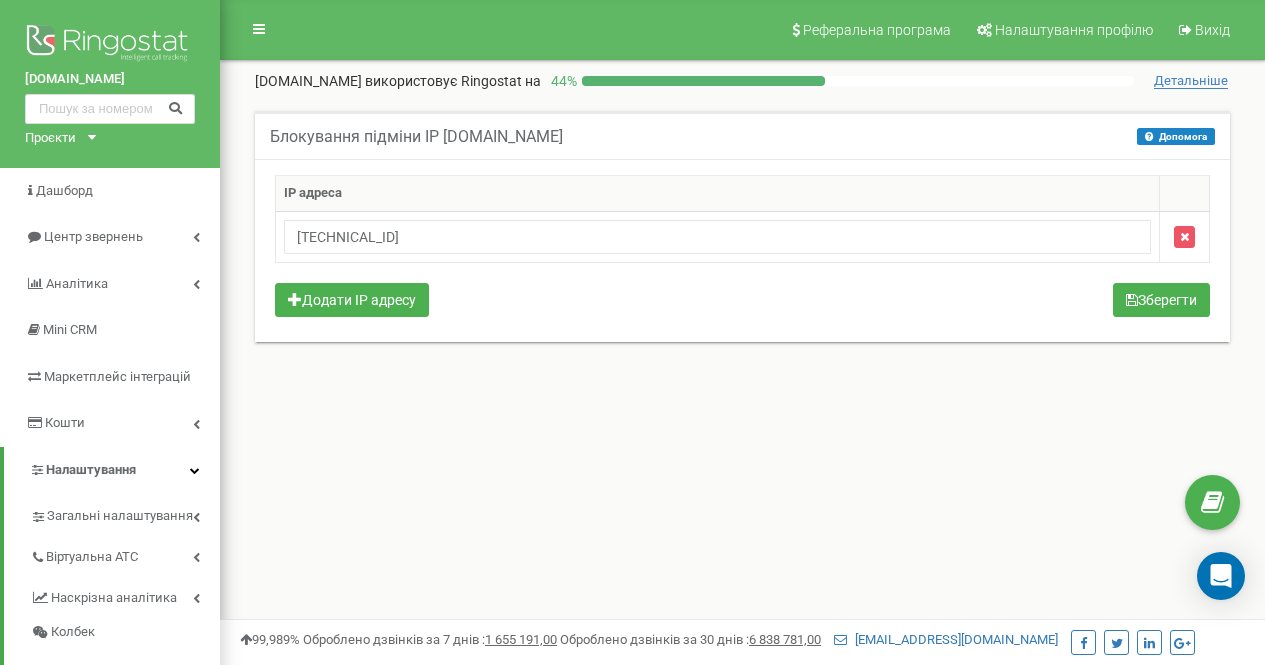 click on "Блокування підміни IP stryi.ua
Допомога
Допомога
Тут ви можете вказати список IP адрес, для яких підміна номерів не буде здійснюватися. Щоб уникнути розбіжності даних, додайте IP адреси з цієї сторінки в системи аналітики, які ви використовуєте.
IP адреса
193.19.254.178 Зберегти" at bounding box center [742, 249] 